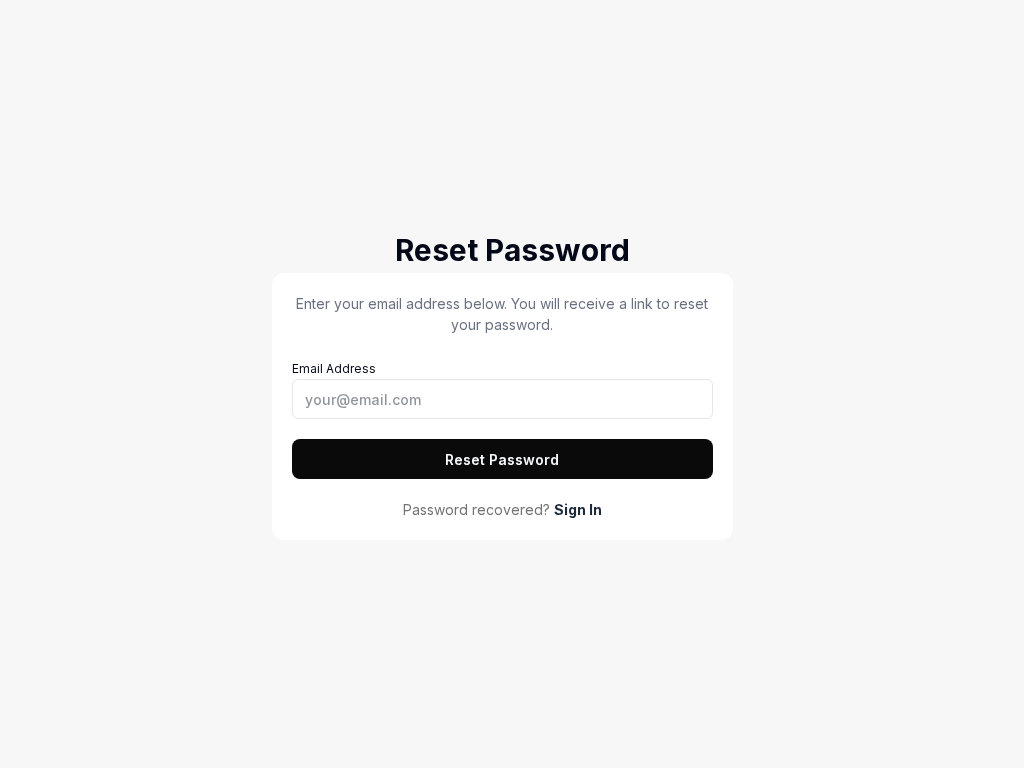 scroll, scrollTop: 0, scrollLeft: 0, axis: both 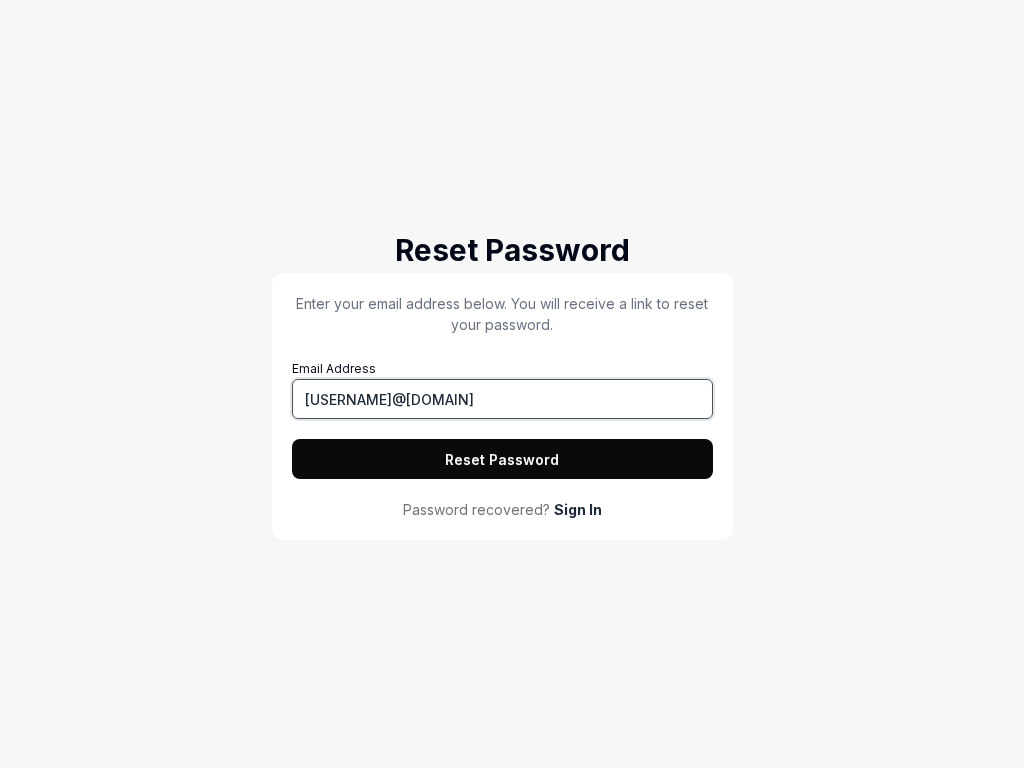 type on "tester@squidler.io" 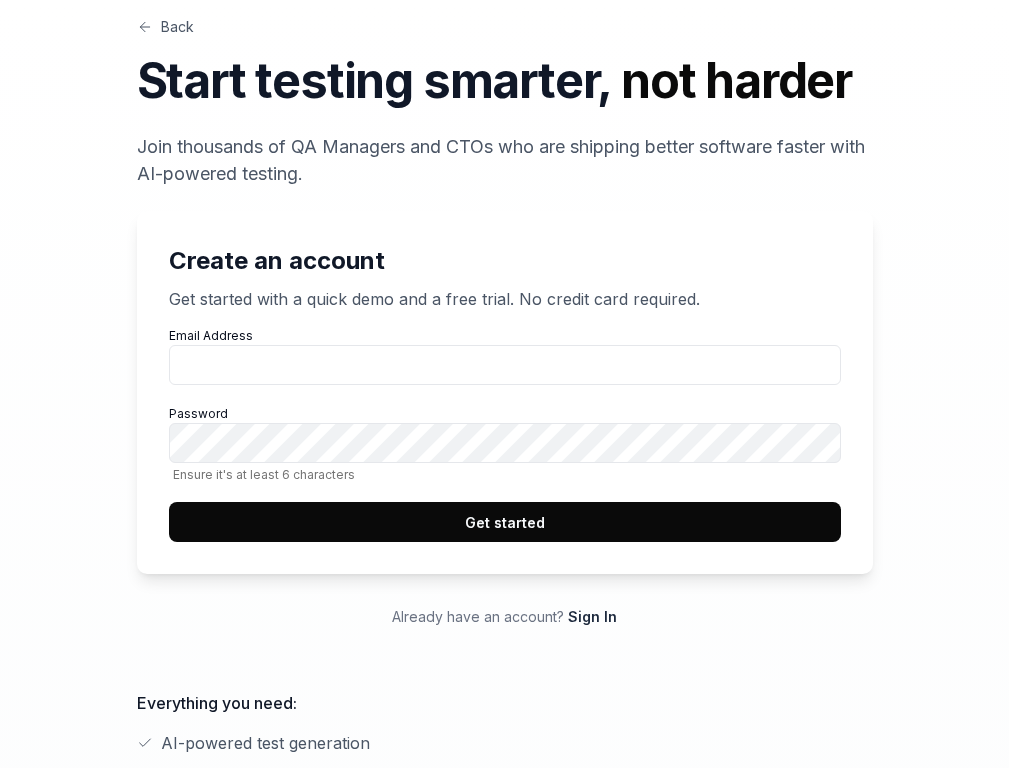 scroll, scrollTop: 0, scrollLeft: 0, axis: both 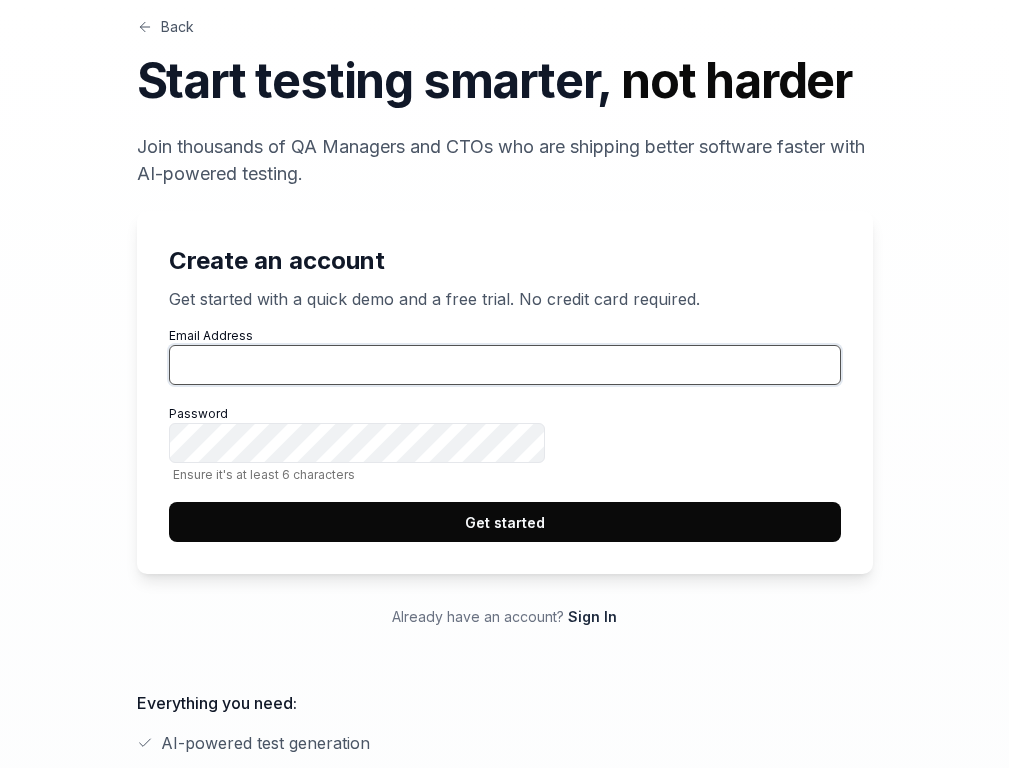 click on "Get started" at bounding box center [505, 522] 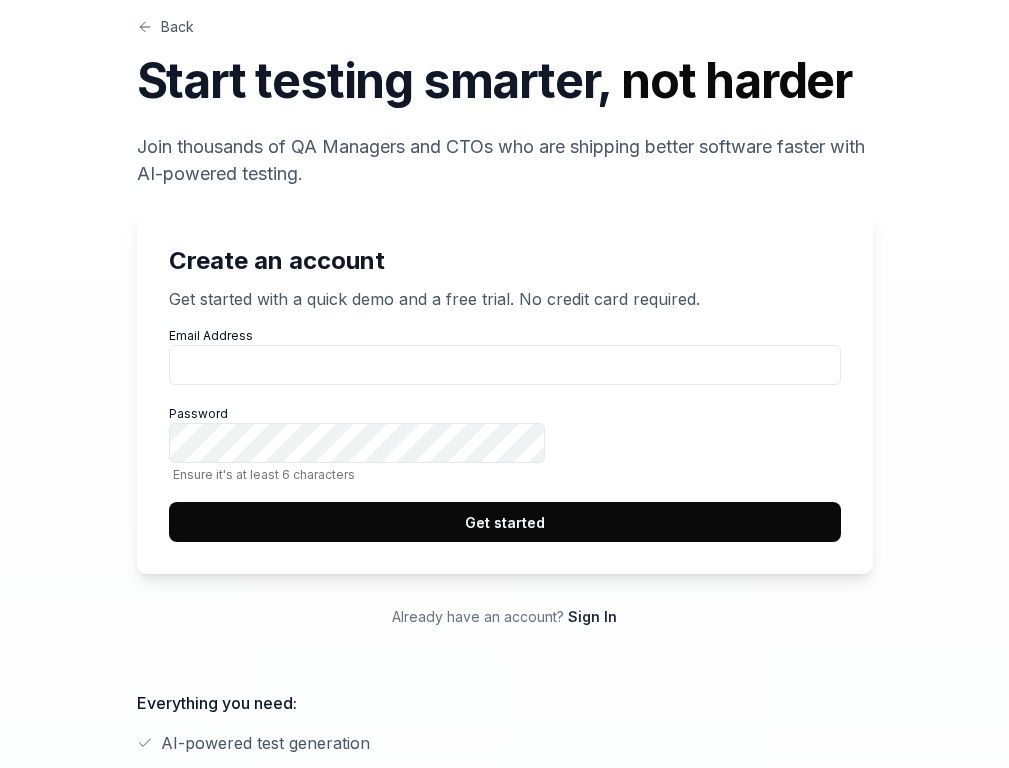 scroll, scrollTop: 0, scrollLeft: 0, axis: both 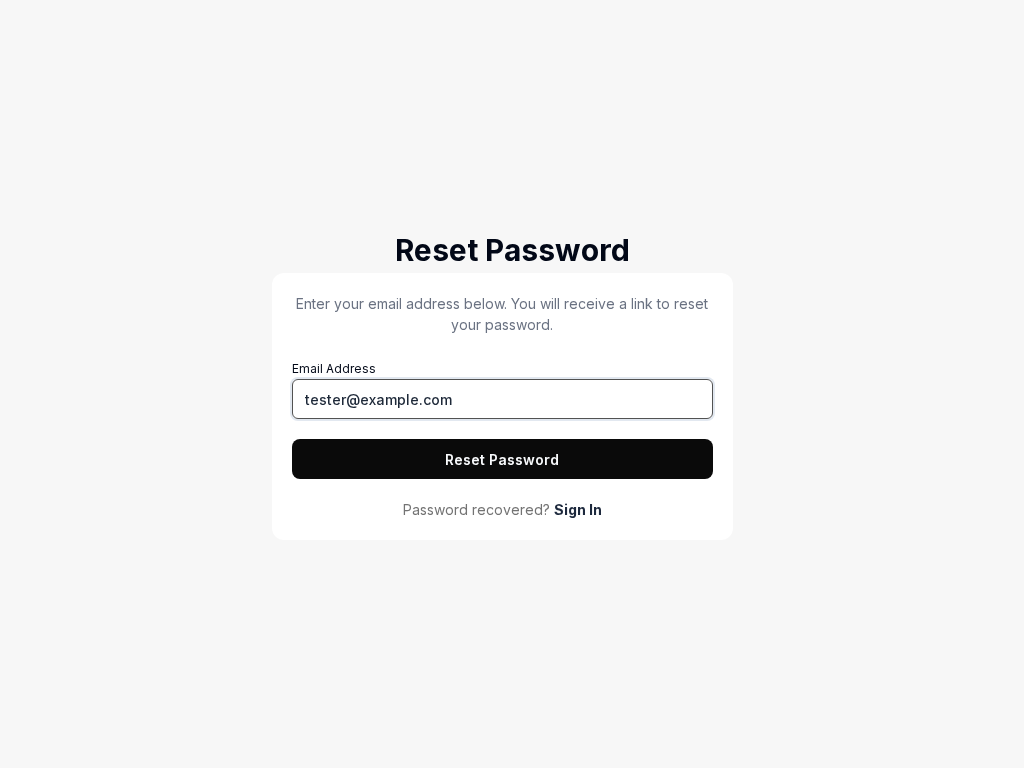 type on "tester@squidler.io" 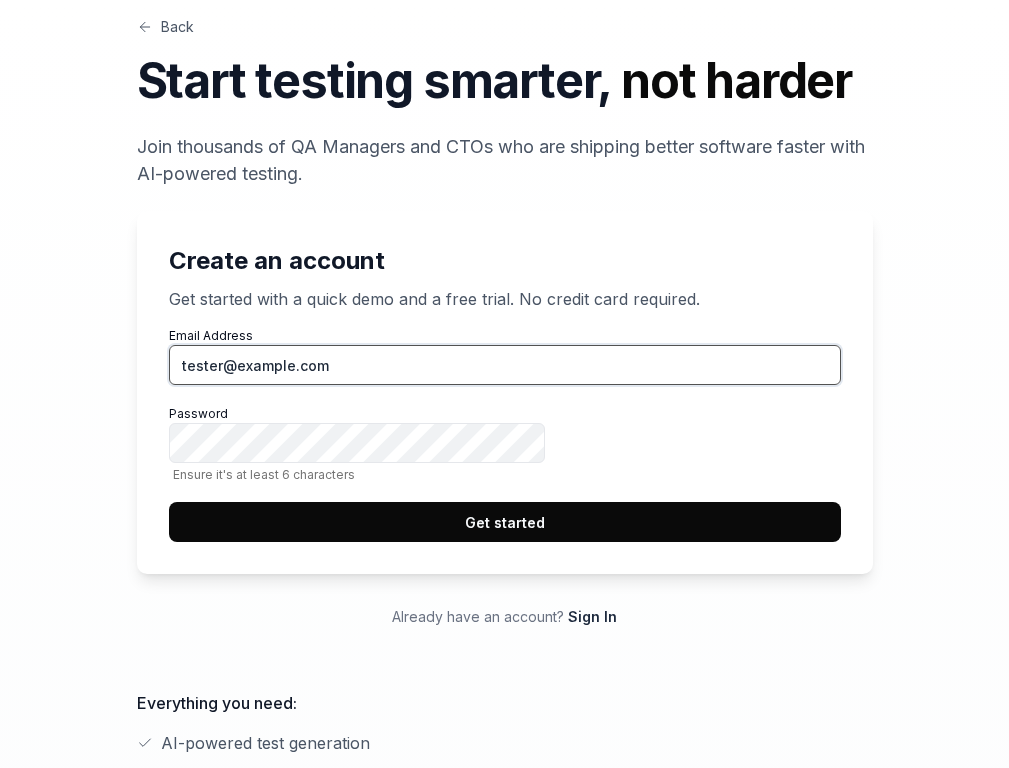 type on "tester@squidler.io" 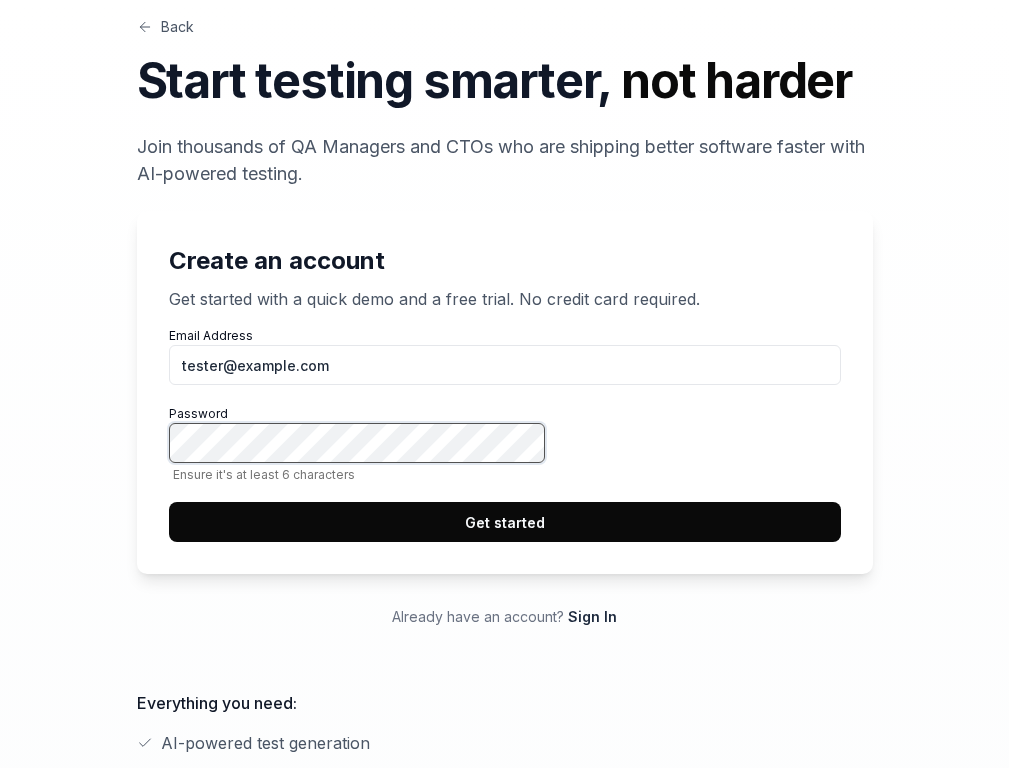 click on "Get started" at bounding box center [505, 522] 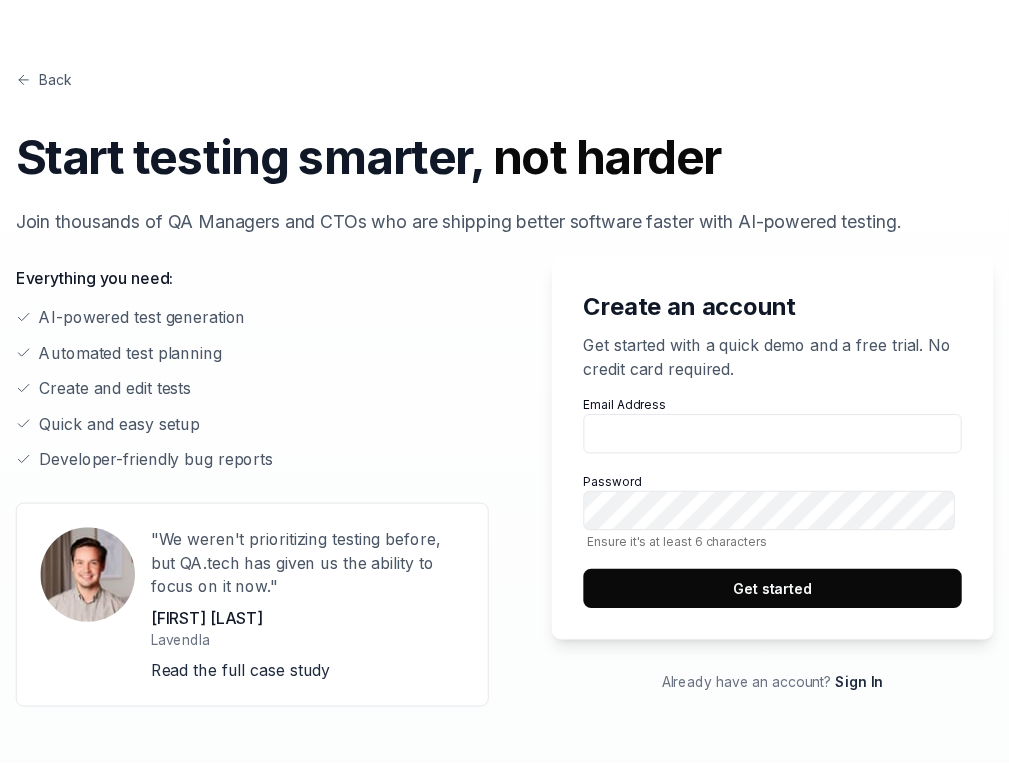 scroll, scrollTop: 0, scrollLeft: 0, axis: both 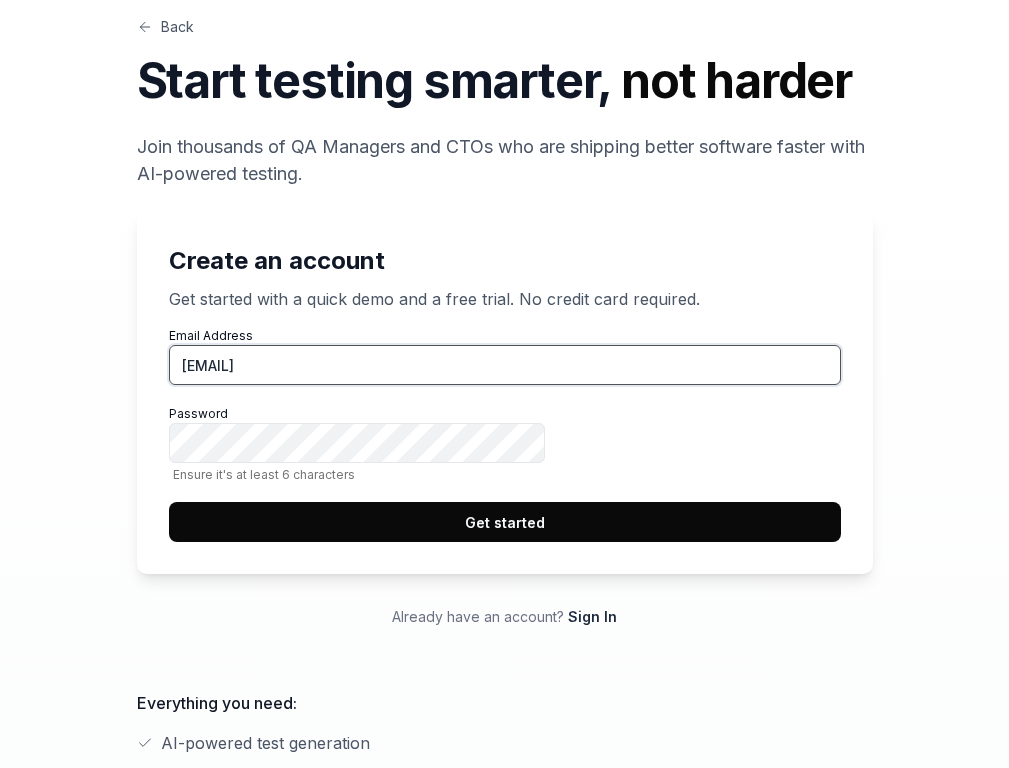 type on "tester@squidler.io" 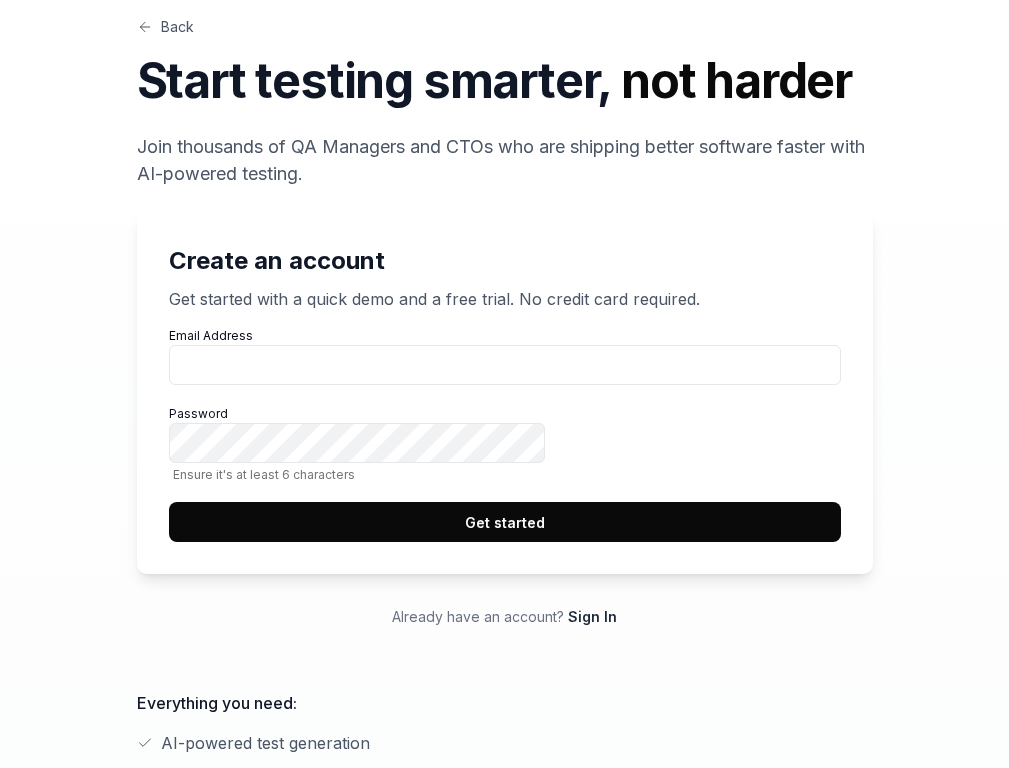 scroll, scrollTop: 0, scrollLeft: 0, axis: both 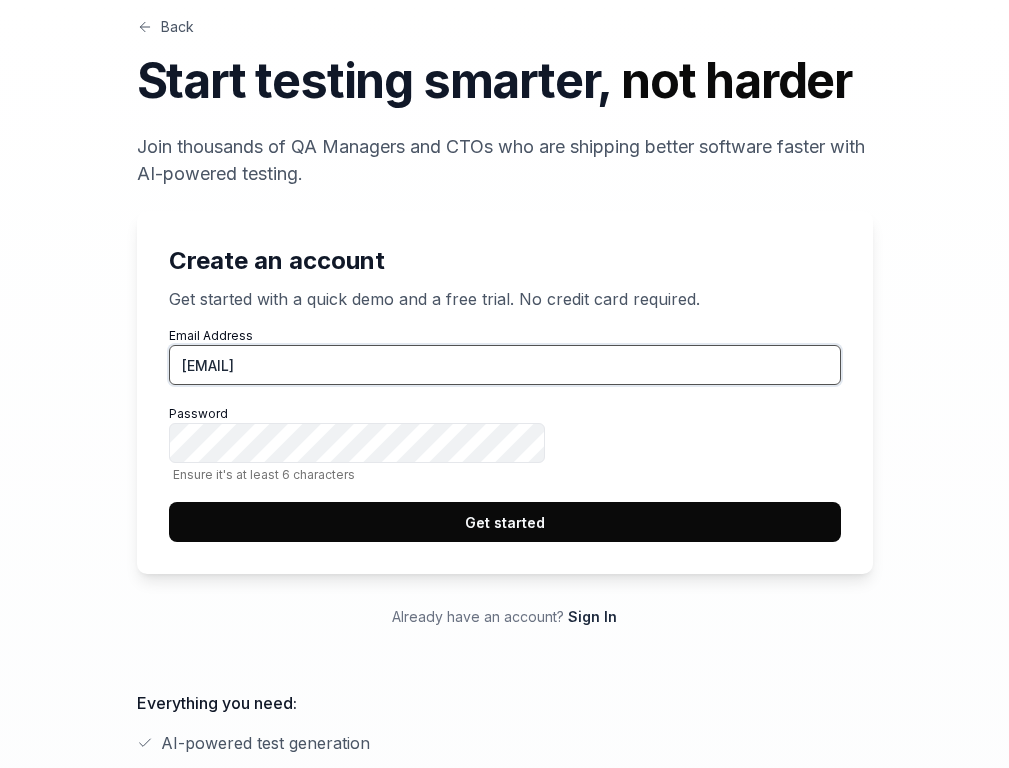 type on "[EMAIL]" 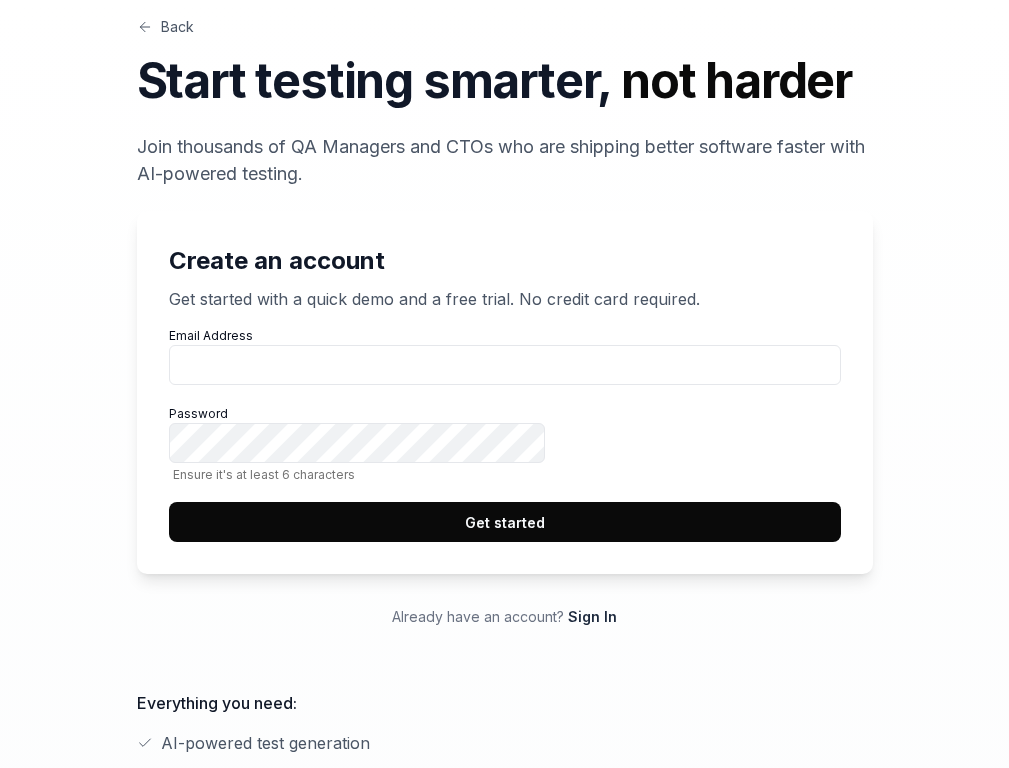 scroll, scrollTop: 0, scrollLeft: 0, axis: both 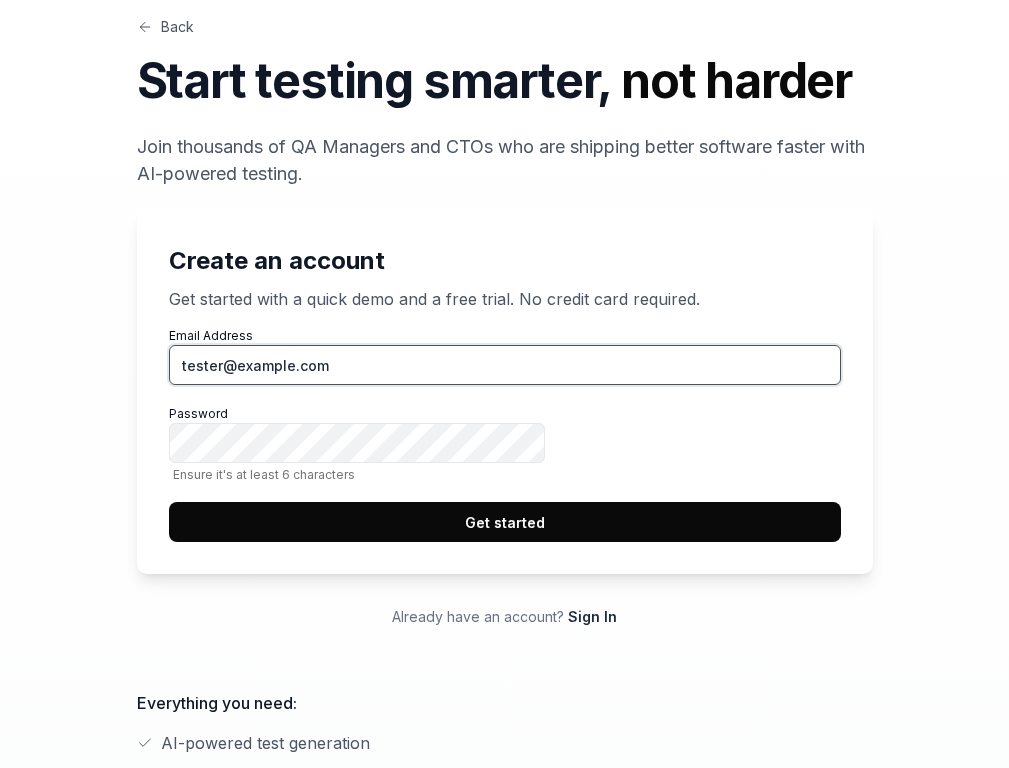 type on "tester@squidler.io" 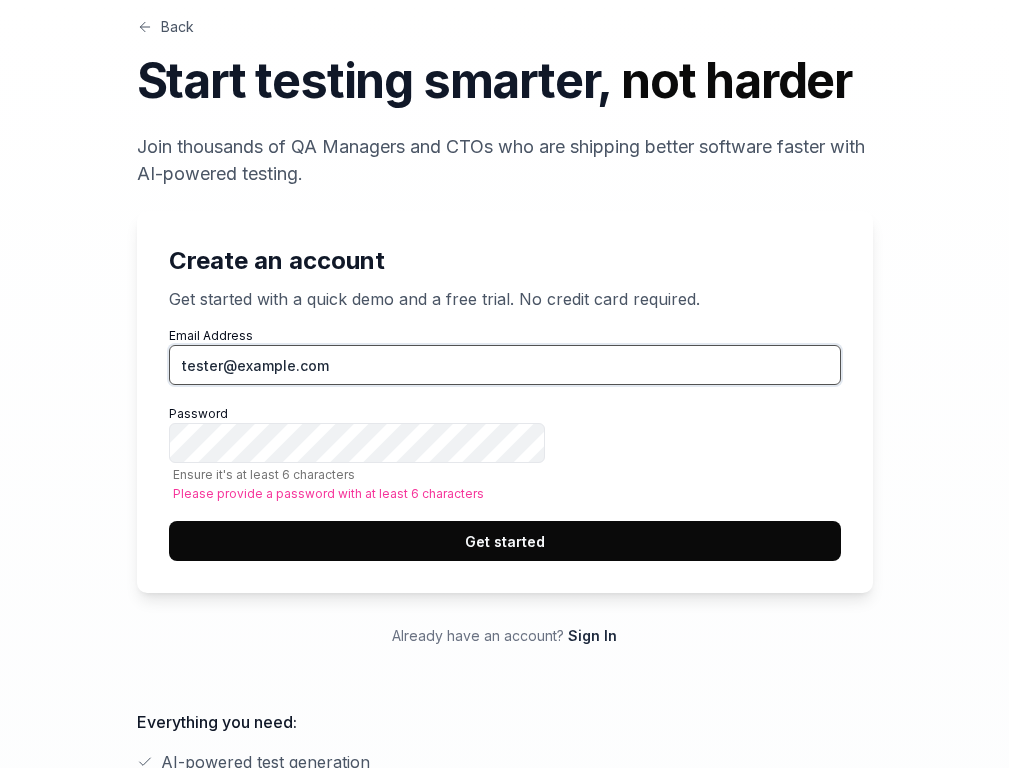 scroll, scrollTop: 768, scrollLeft: 0, axis: vertical 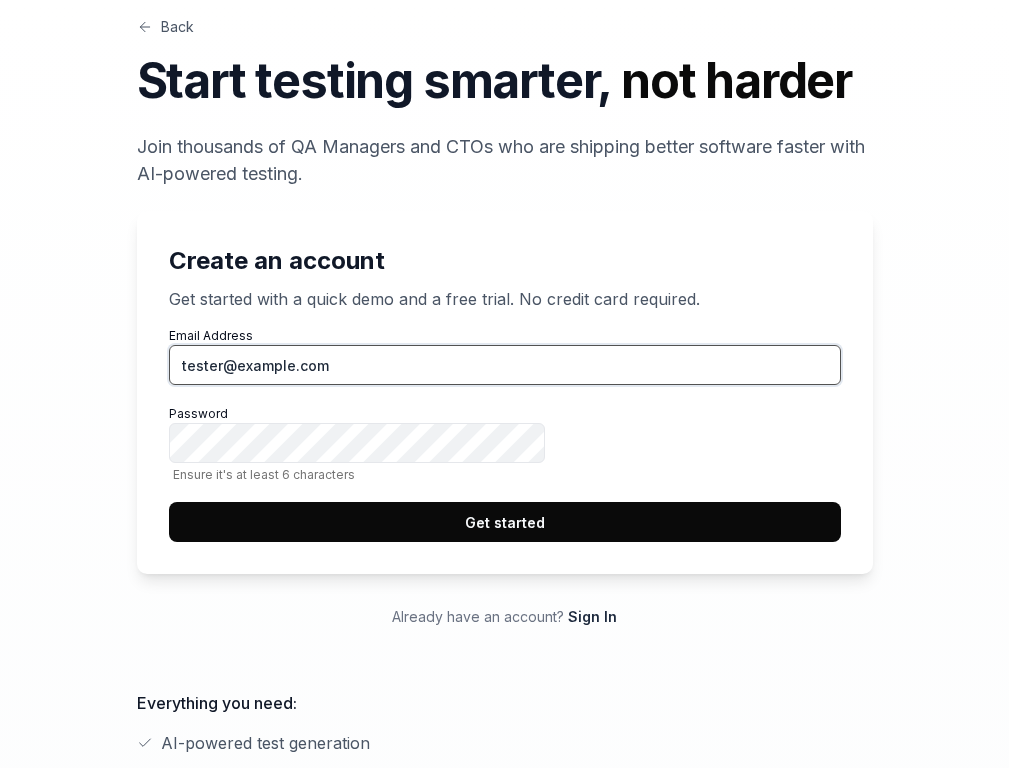 type on "tester@squidler.io" 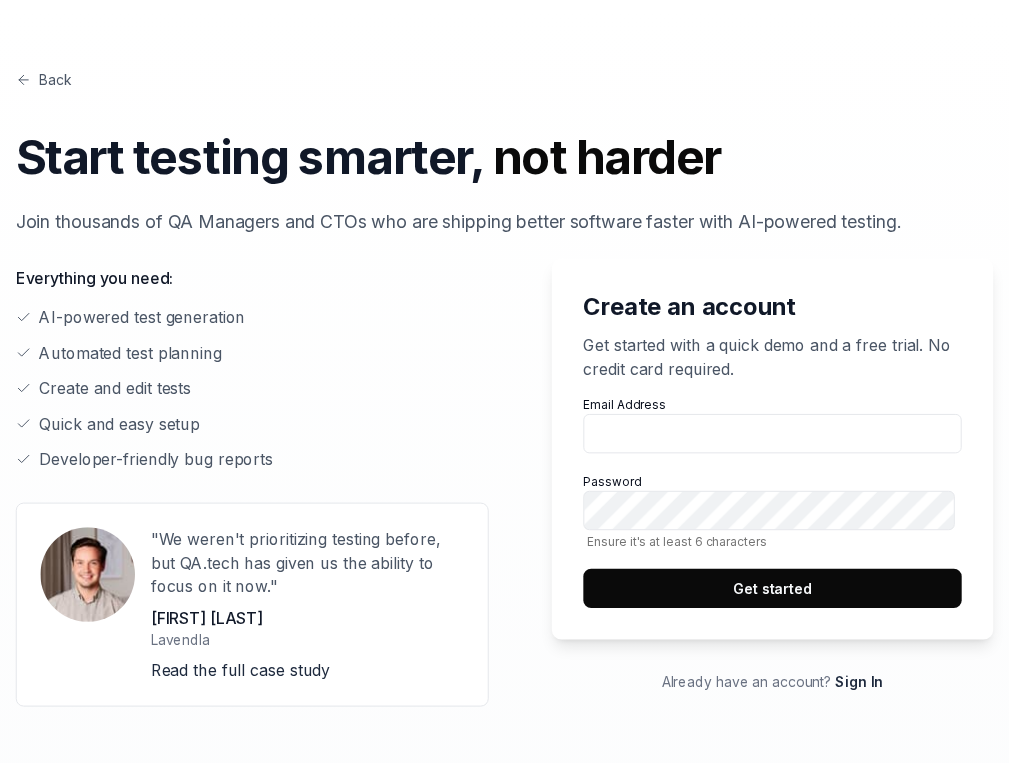 scroll, scrollTop: 0, scrollLeft: 0, axis: both 